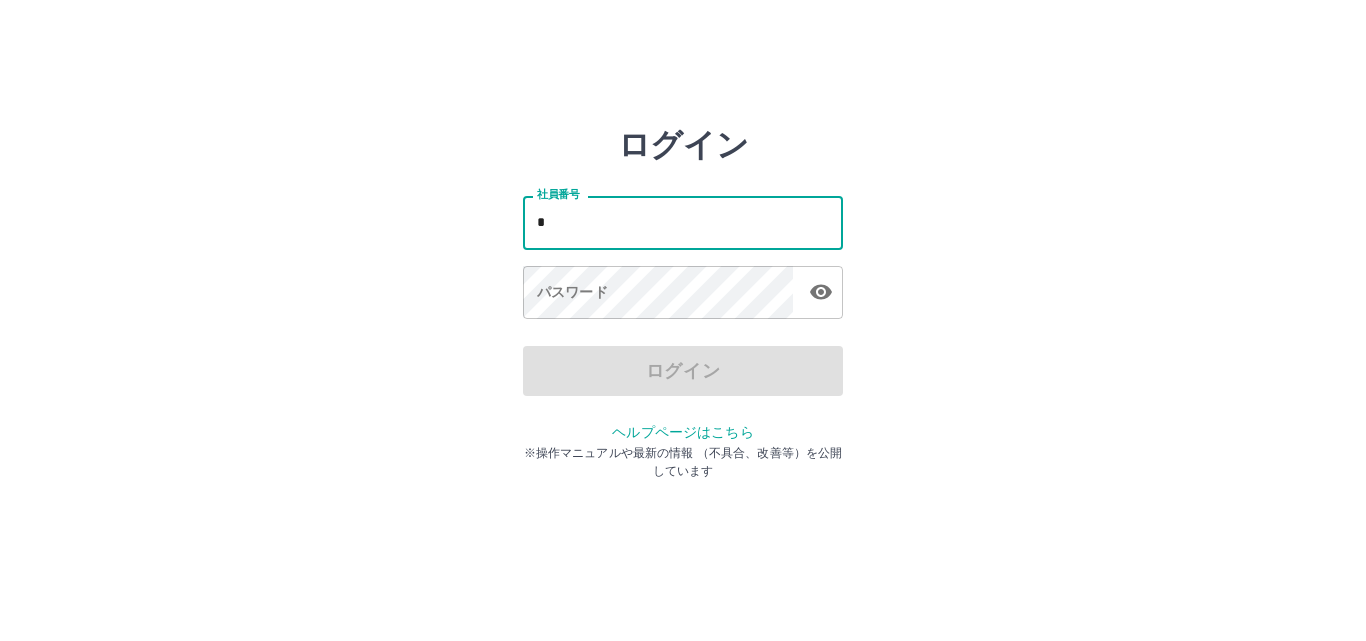 scroll, scrollTop: 0, scrollLeft: 0, axis: both 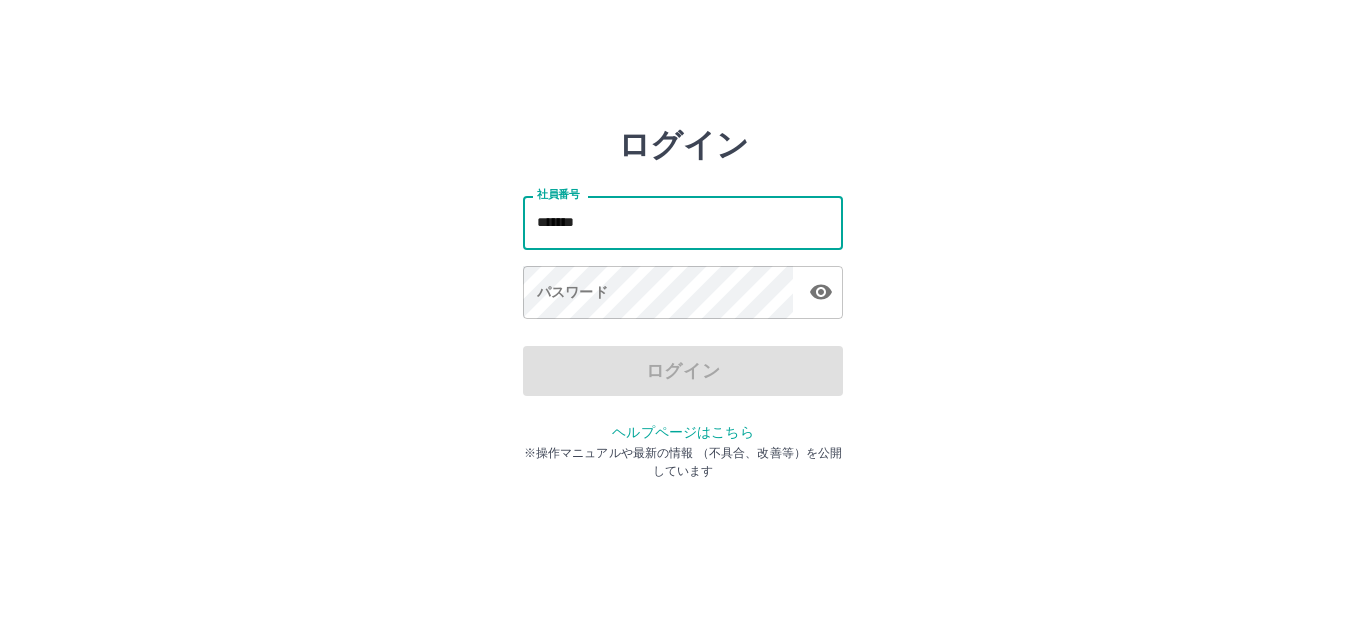 type on "*******" 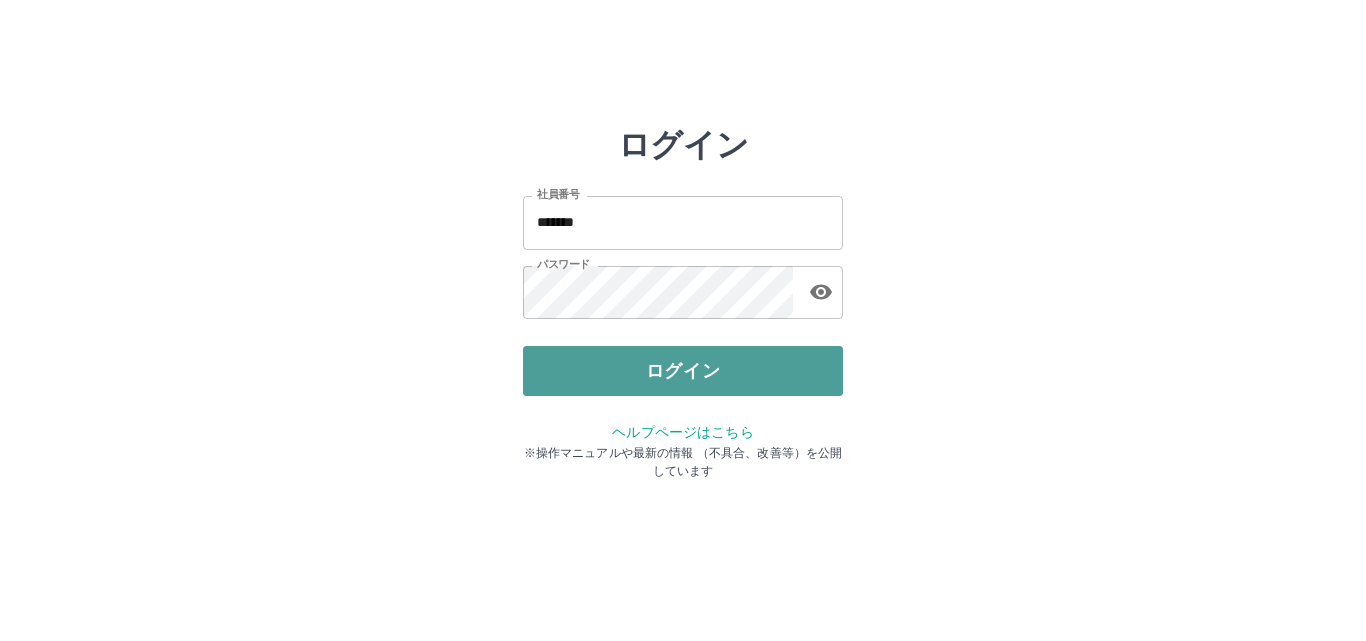 click on "ログイン" at bounding box center (683, 371) 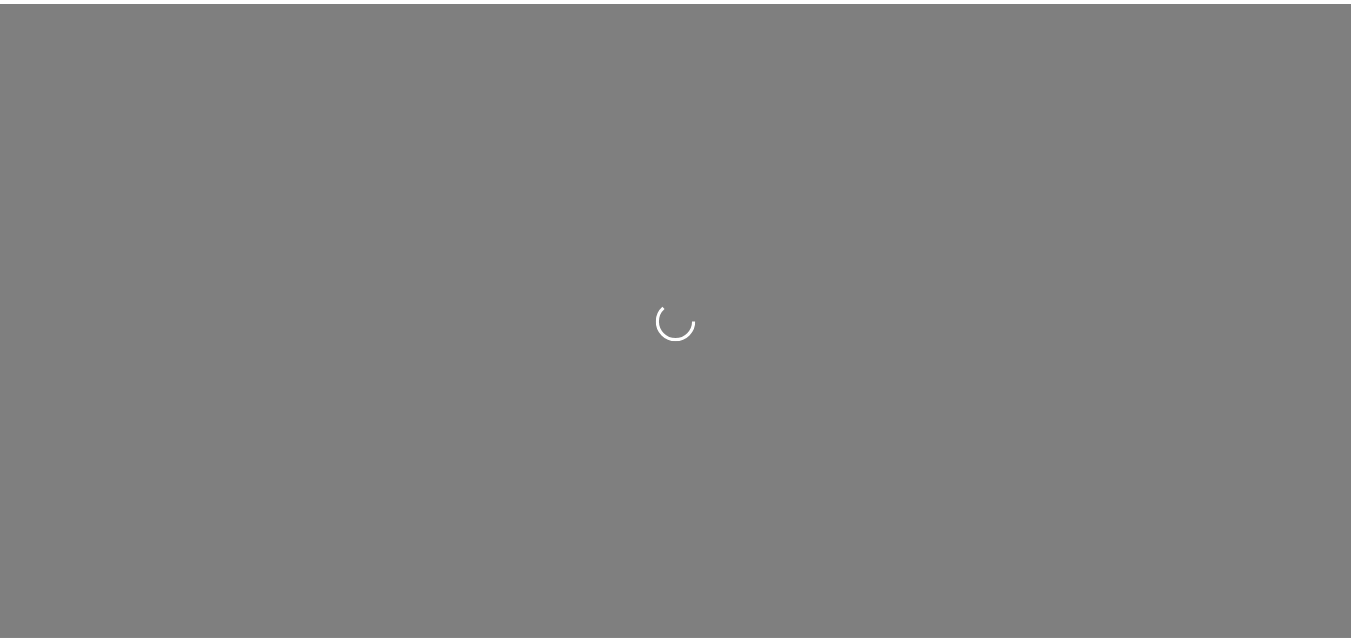 scroll, scrollTop: 0, scrollLeft: 0, axis: both 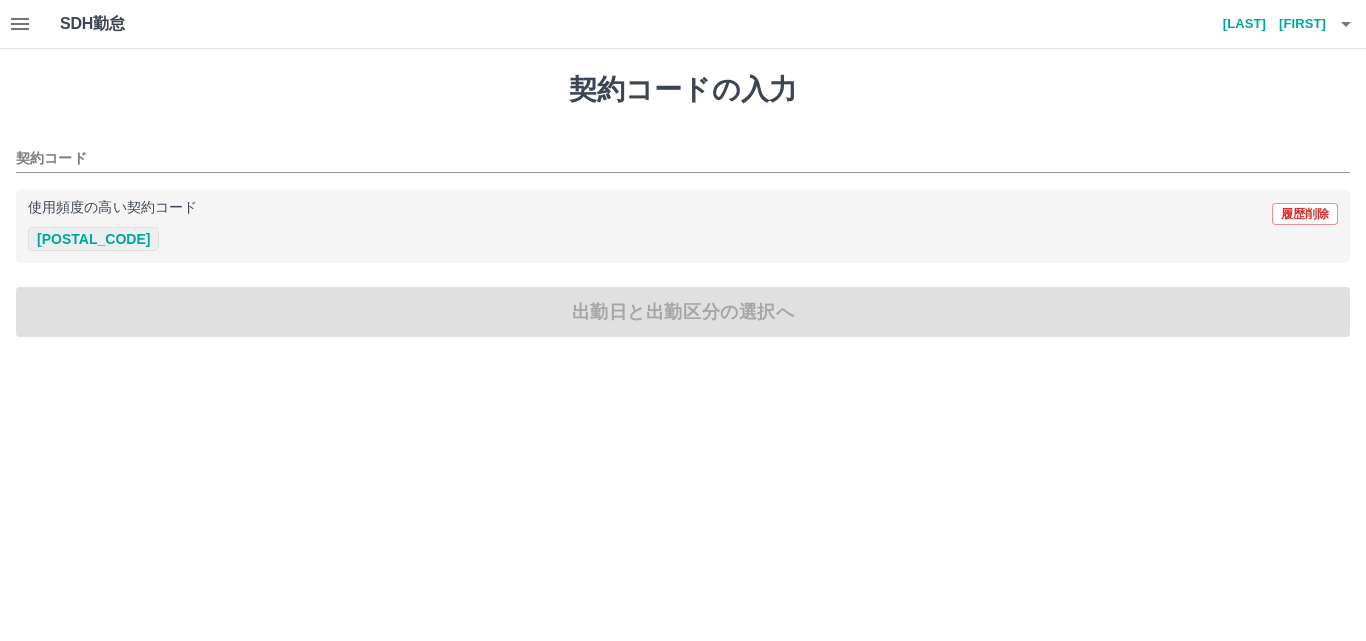 click on "[POSTAL_CODE]" at bounding box center [93, 239] 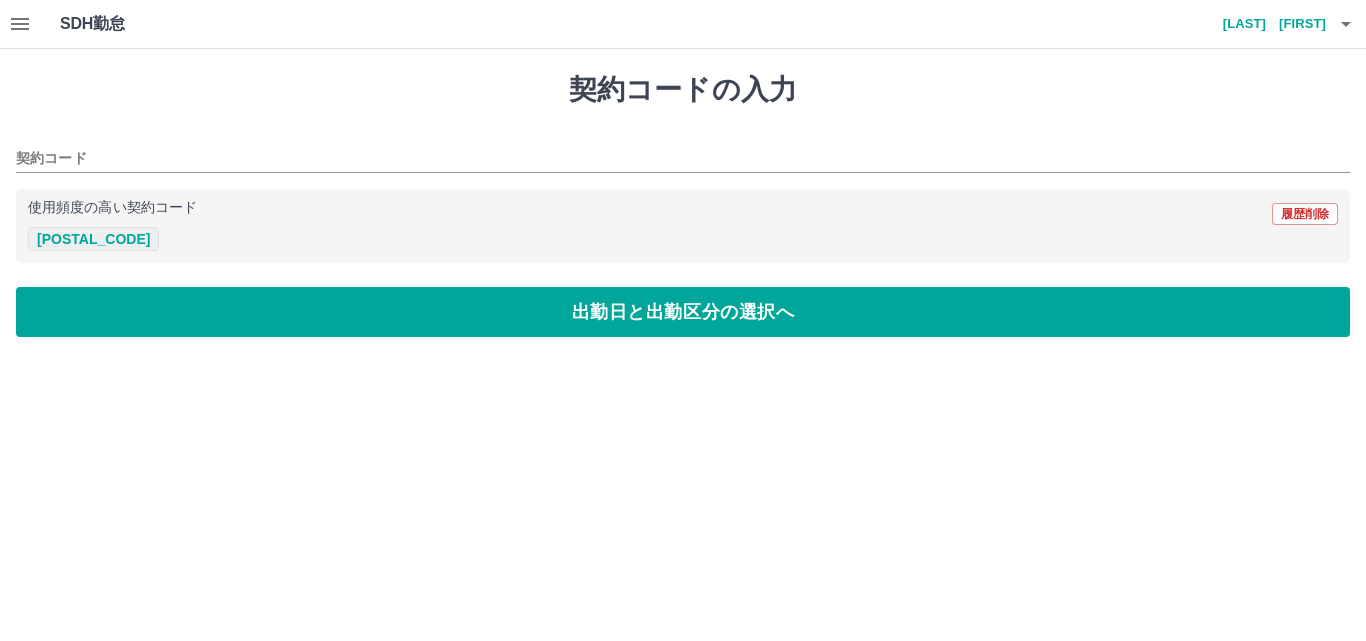 type on "********" 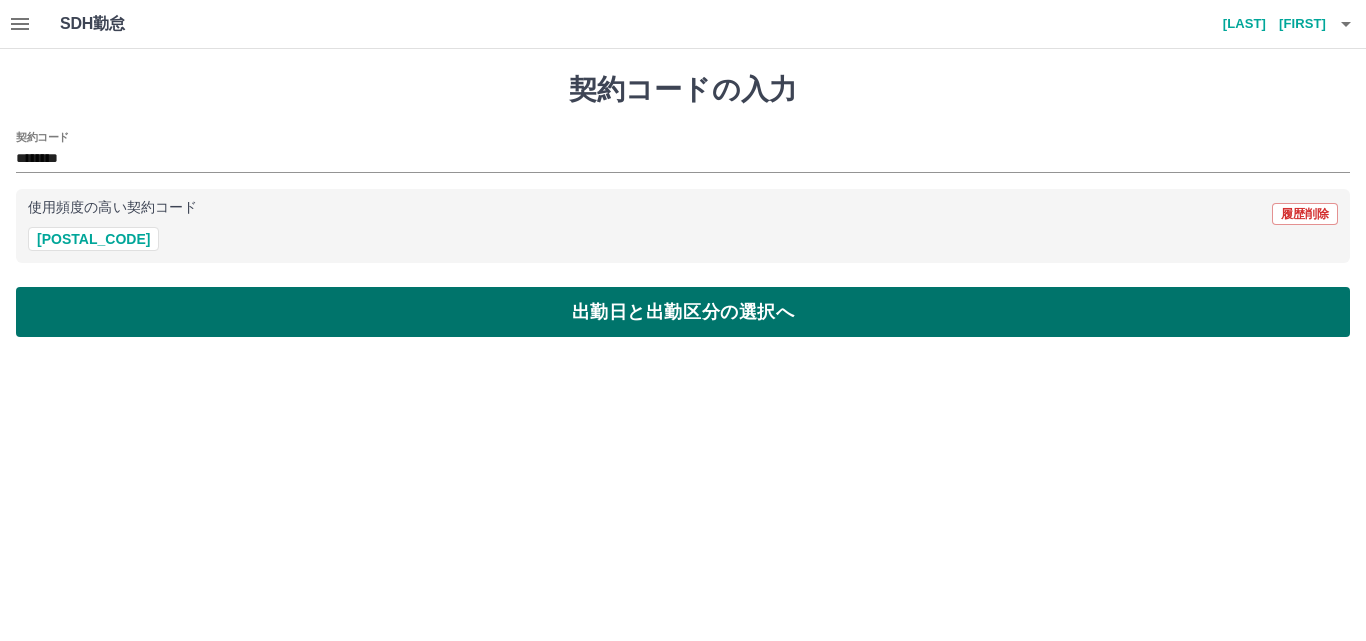 click on "出勤日と出勤区分の選択へ" at bounding box center [683, 312] 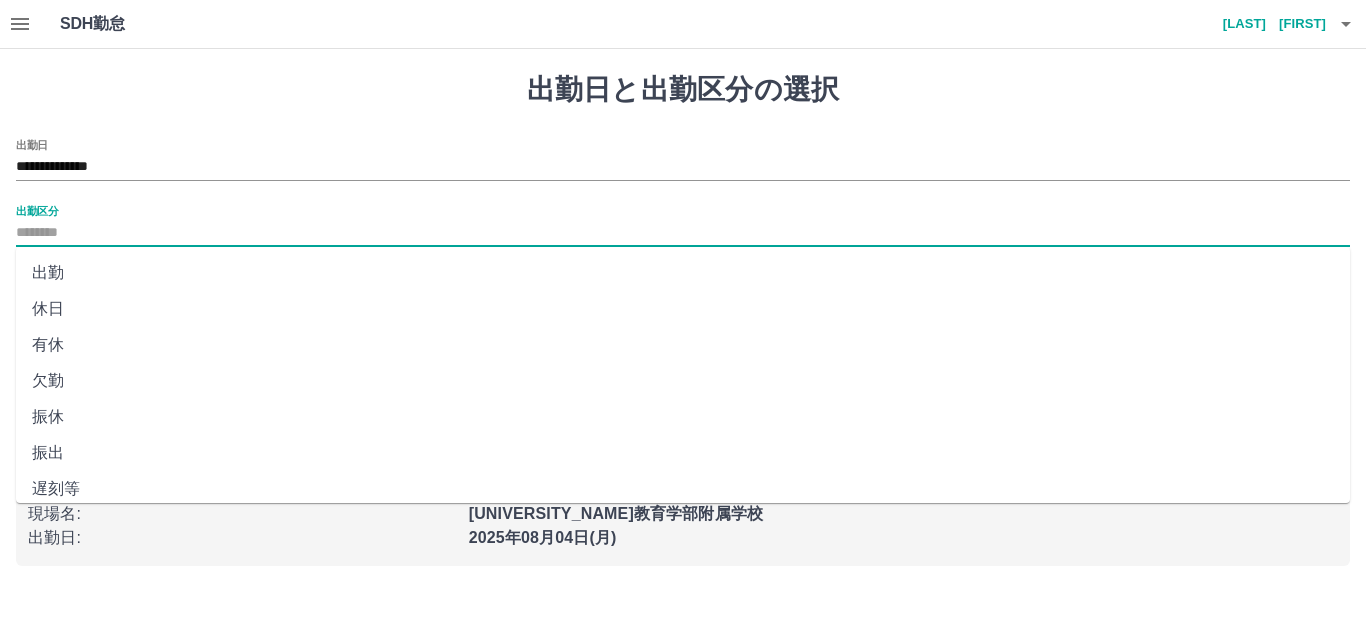 click on "出勤区分" at bounding box center (683, 233) 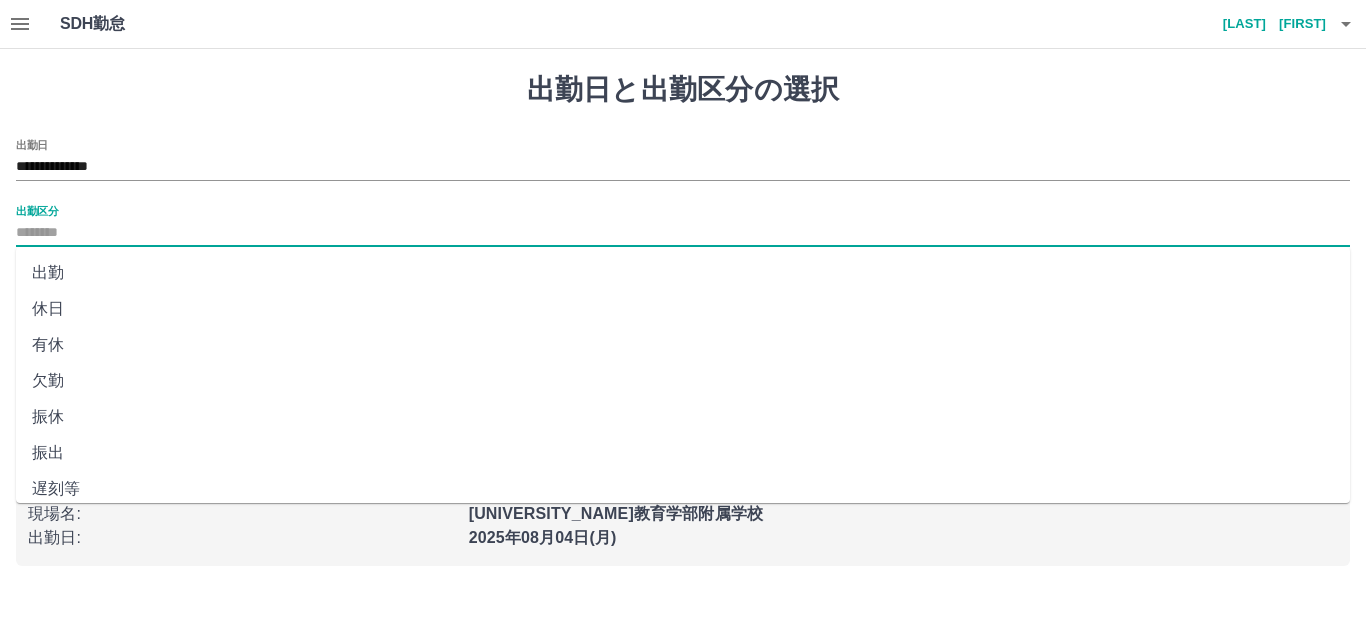 click on "出勤" at bounding box center (683, 273) 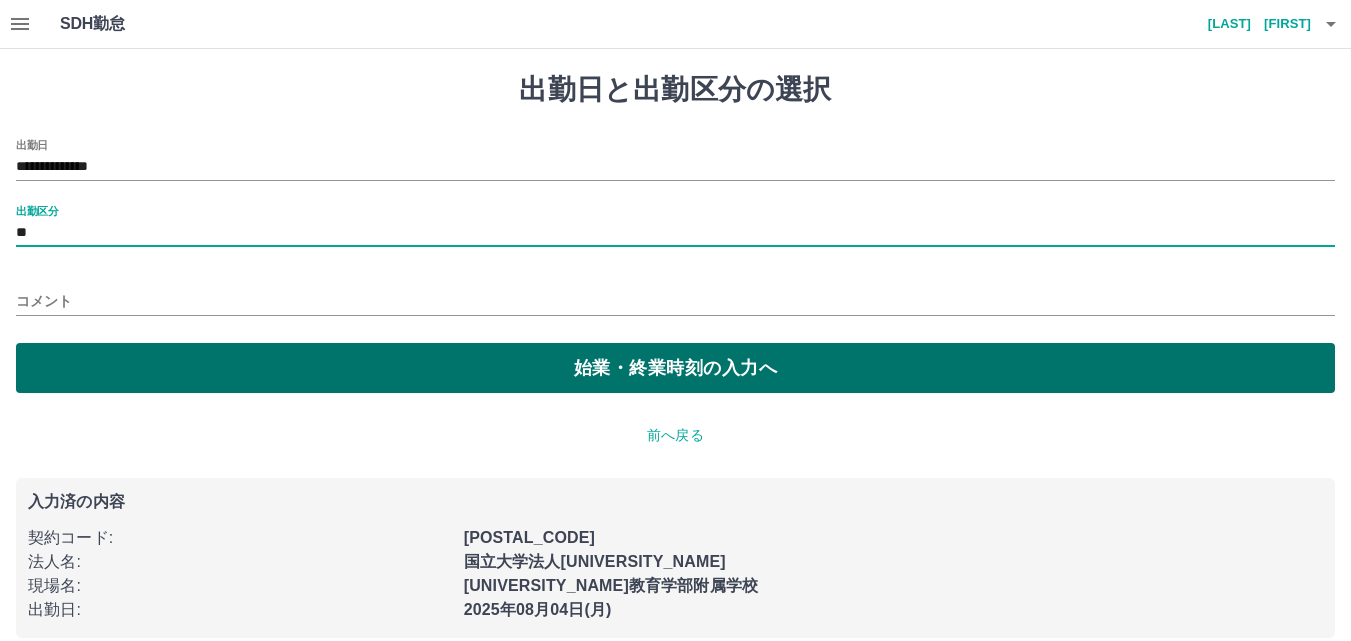 click on "始業・終業時刻の入力へ" at bounding box center [675, 368] 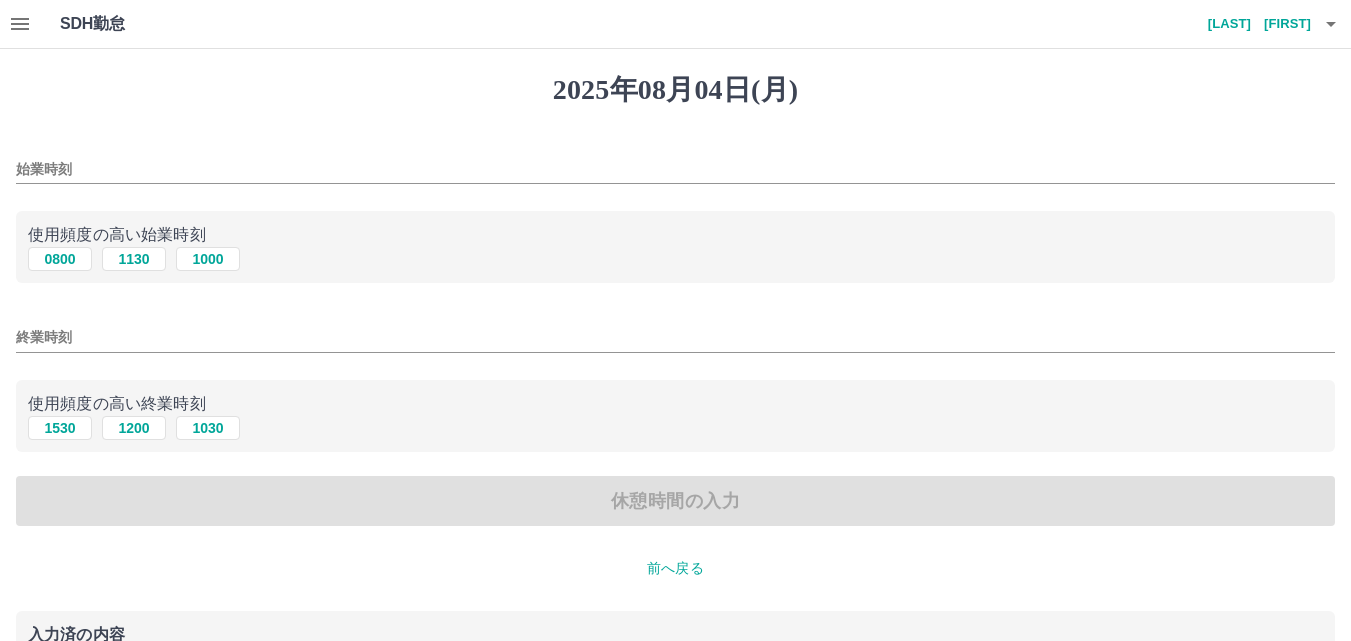 click on "始業時刻" at bounding box center [675, 169] 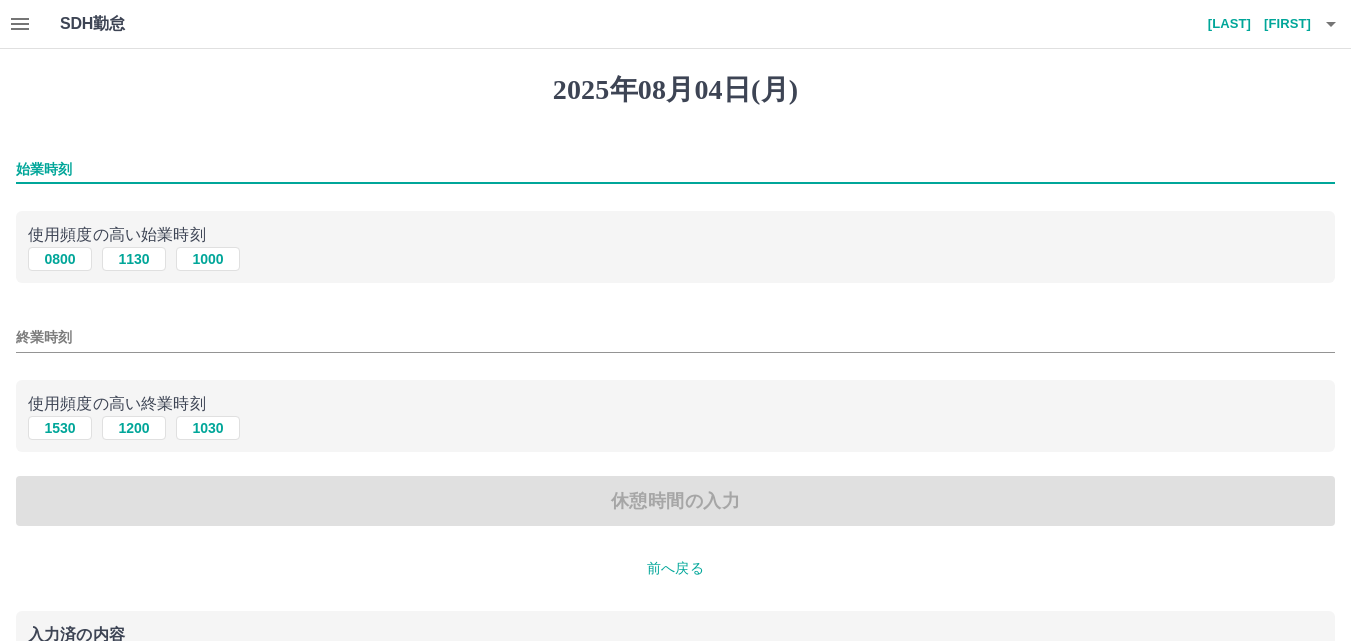 click on "始業時刻" at bounding box center [675, 169] 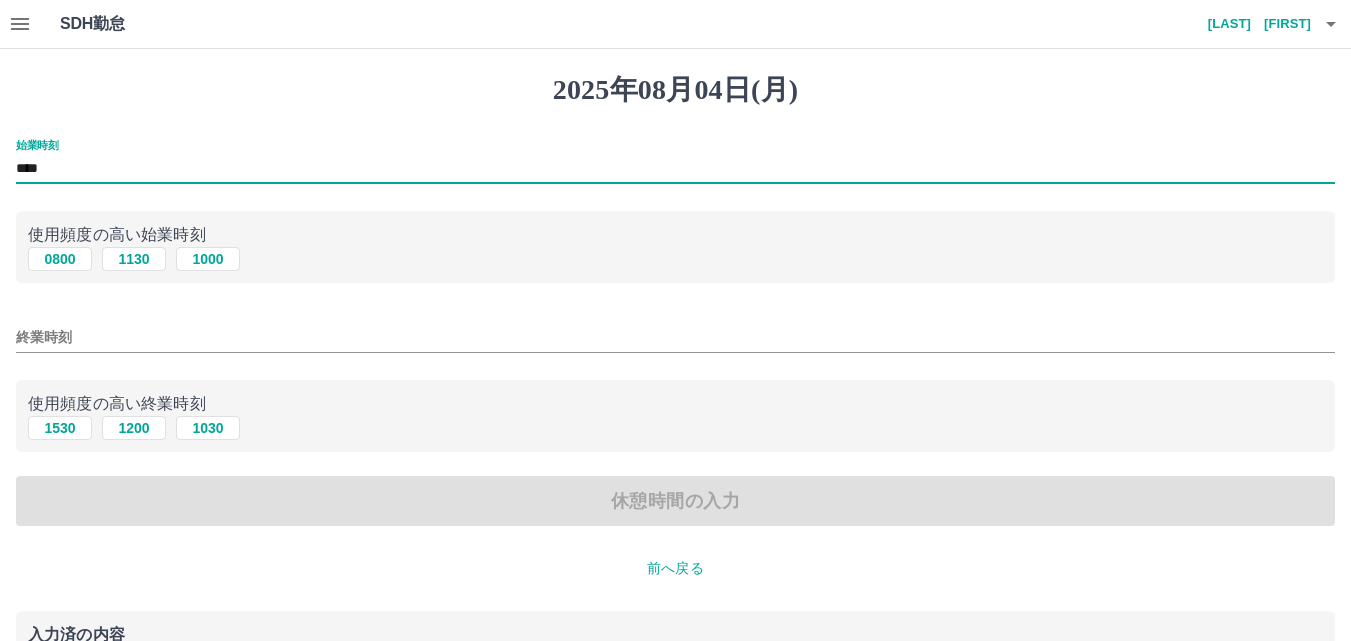 type on "****" 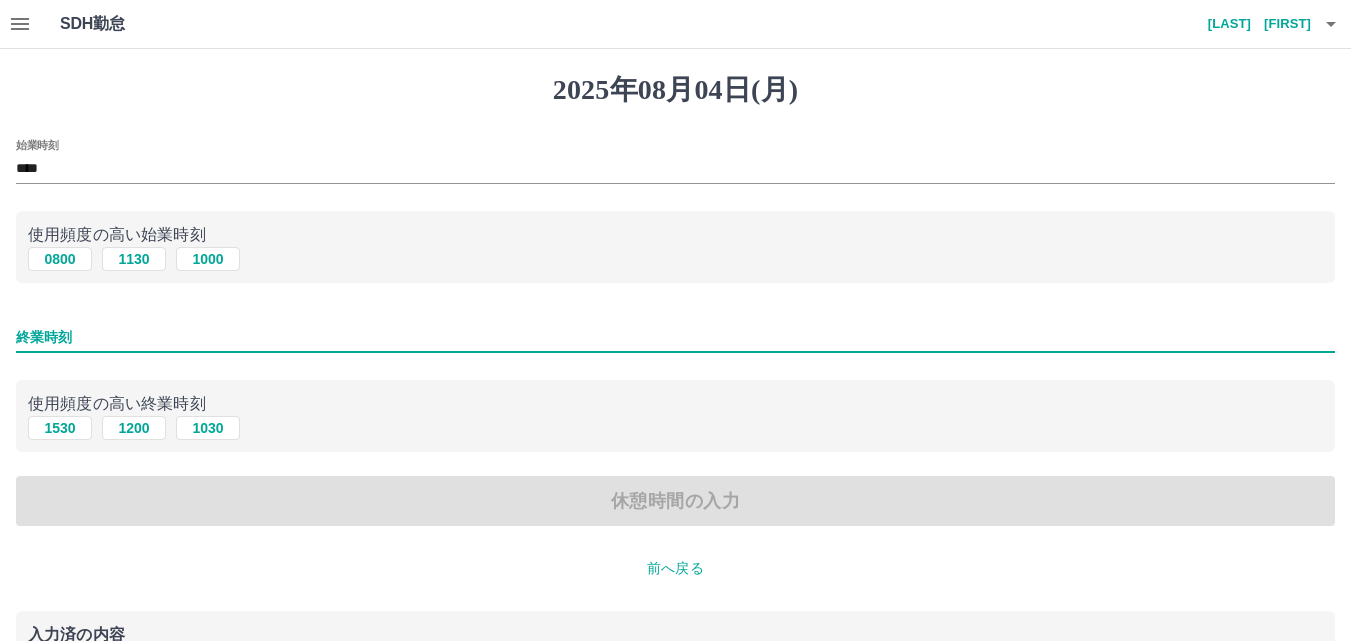 click on "終業時刻" at bounding box center (675, 337) 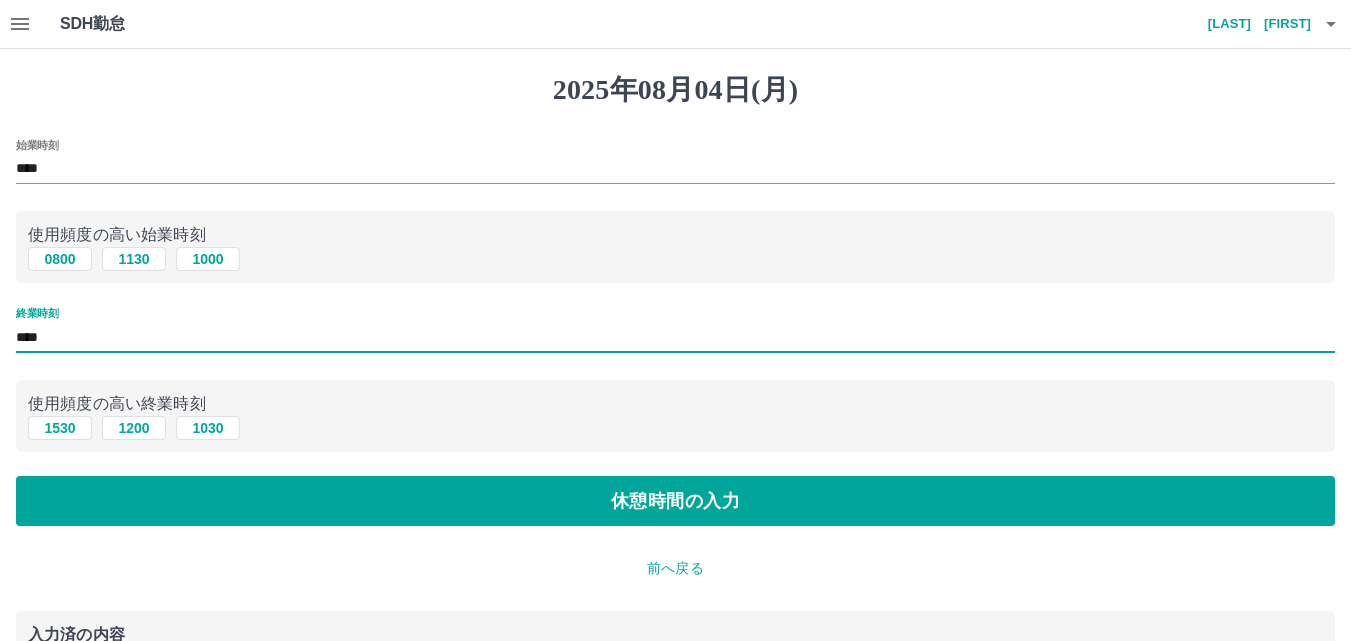 click on "****" at bounding box center [675, 337] 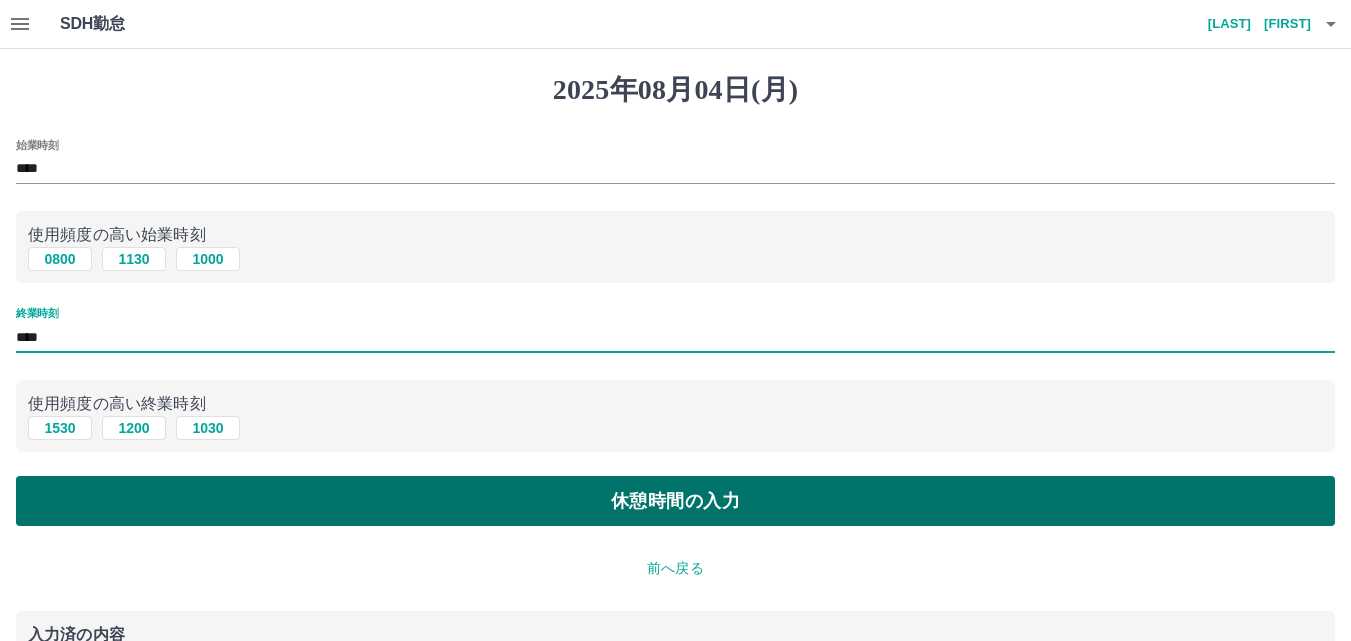 type on "****" 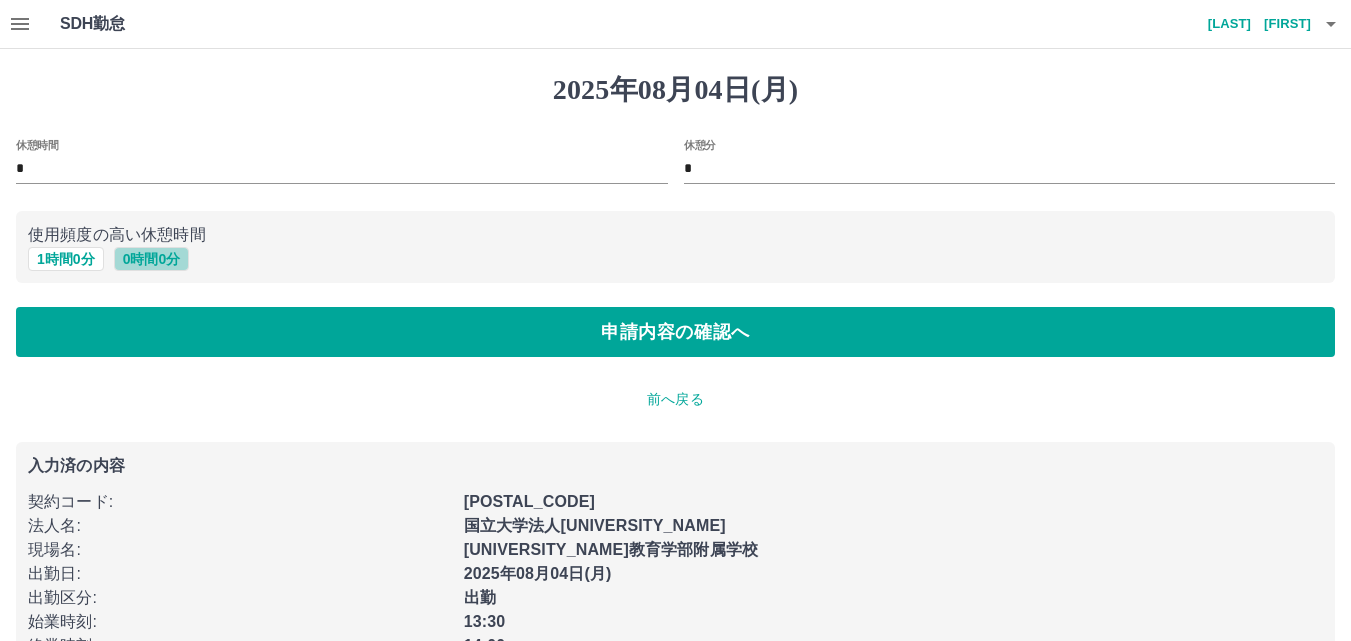 click on "0 時間 0 分" at bounding box center (152, 259) 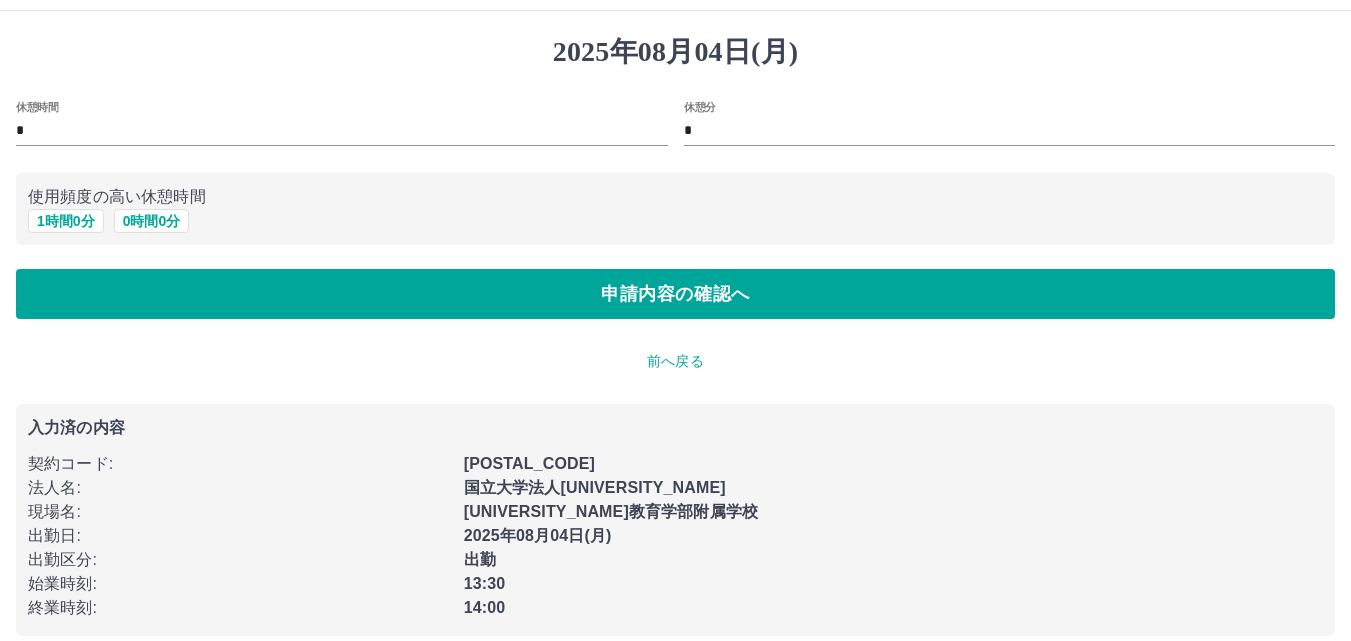 scroll, scrollTop: 58, scrollLeft: 0, axis: vertical 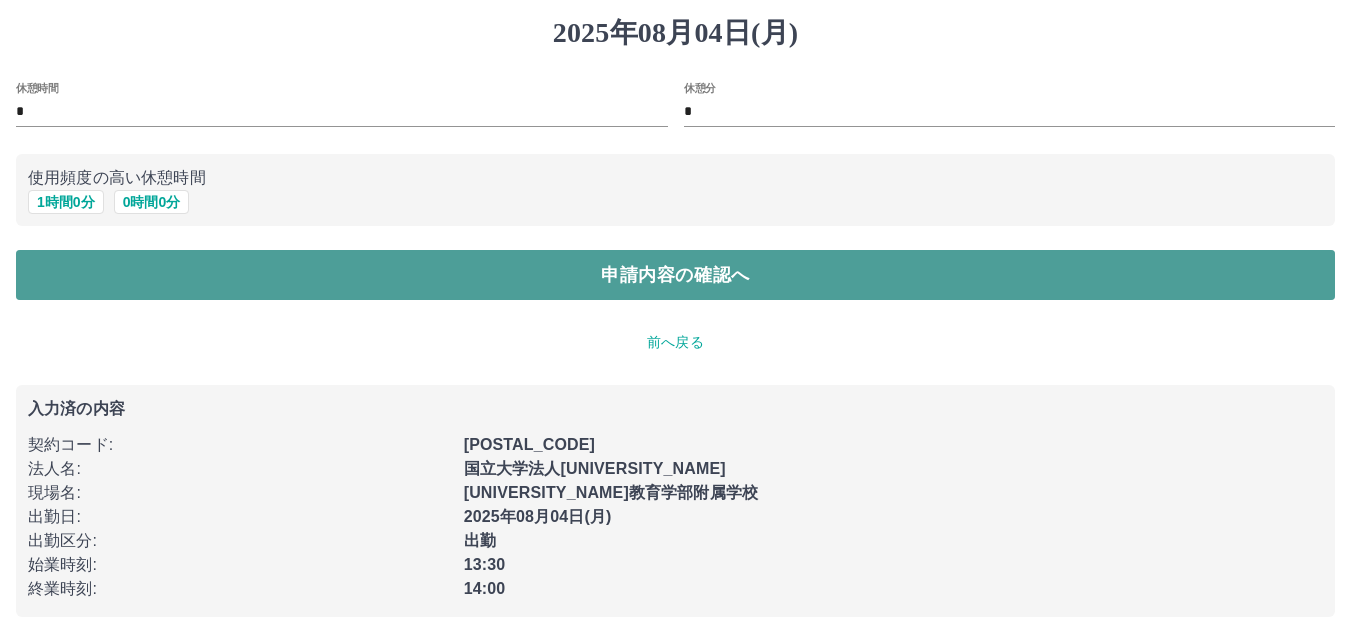 click on "申請内容の確認へ" at bounding box center [675, 275] 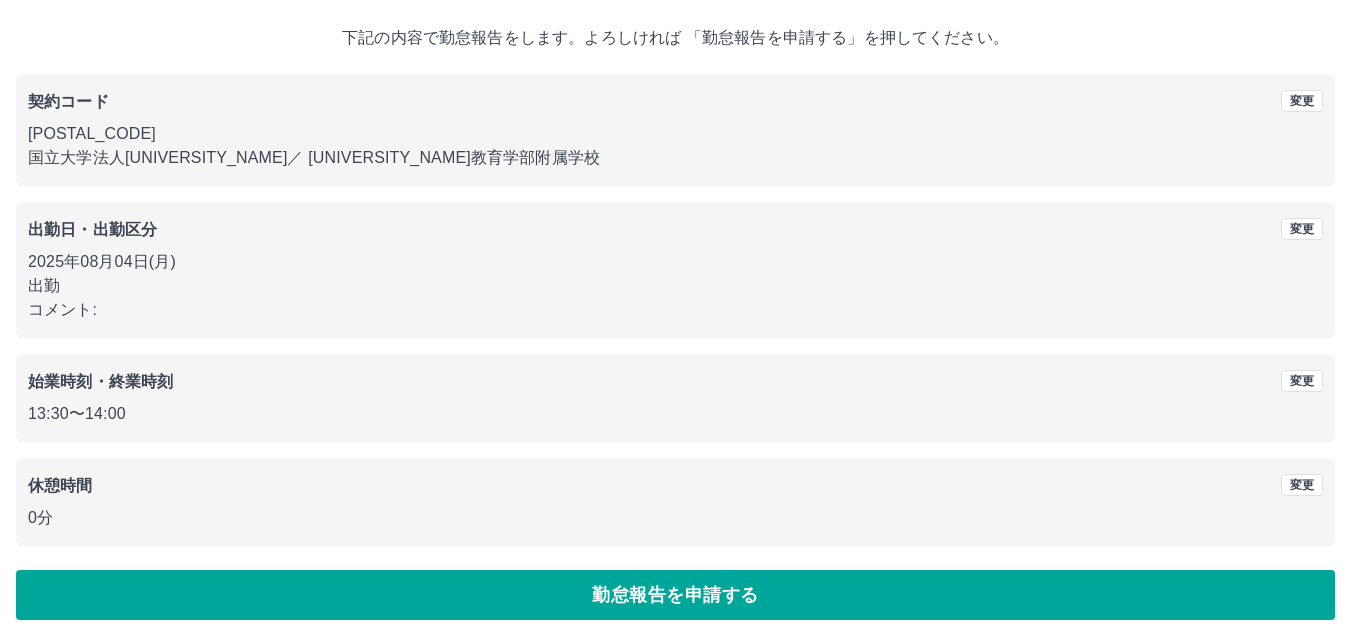 scroll, scrollTop: 108, scrollLeft: 0, axis: vertical 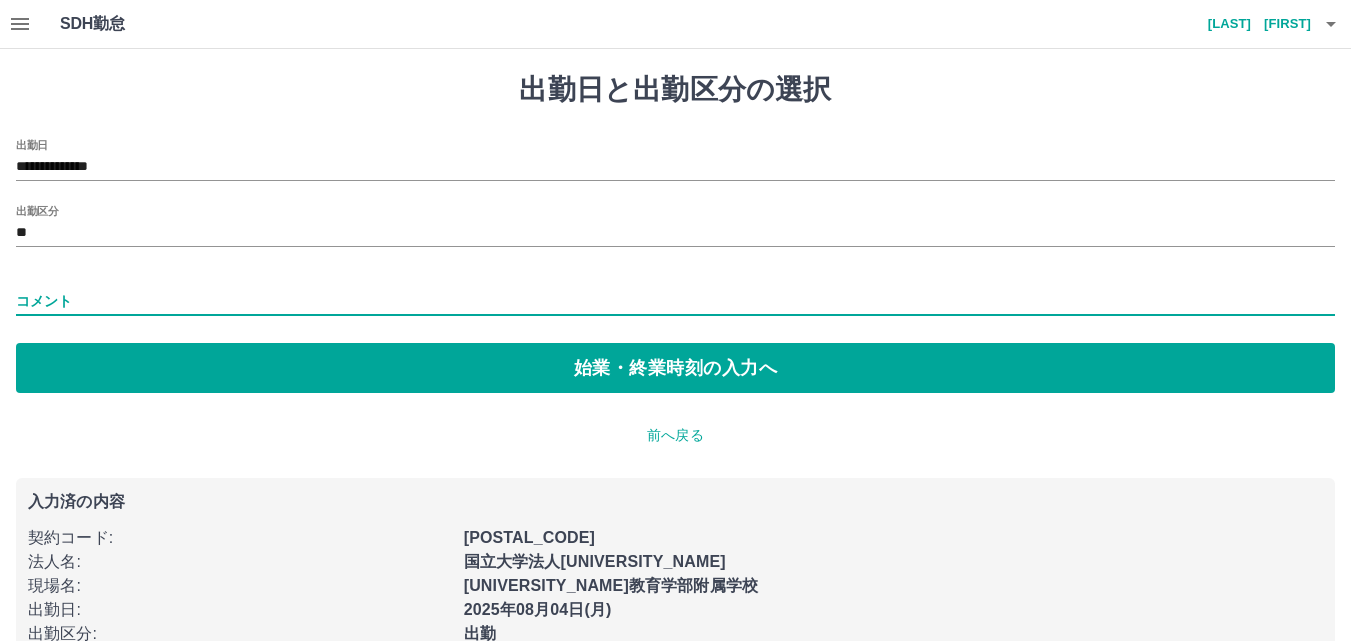 click on "コメント" at bounding box center (675, 301) 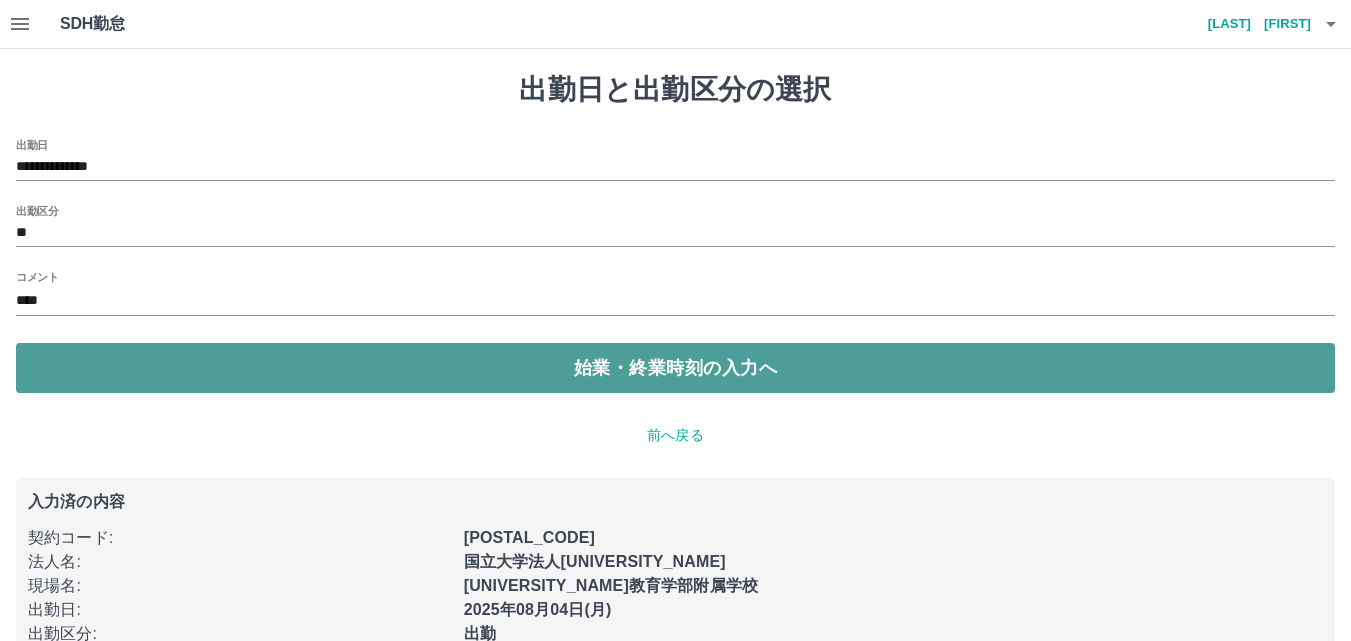 click on "始業・終業時刻の入力へ" at bounding box center [675, 368] 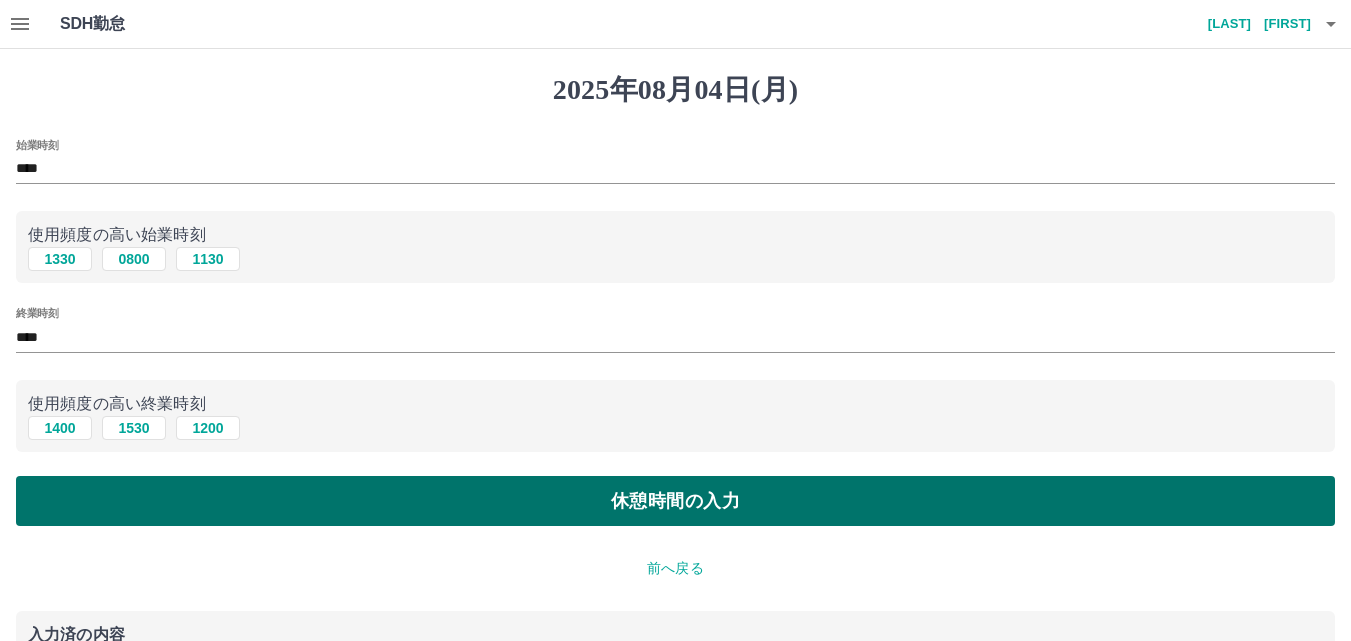 click on "休憩時間の入力" at bounding box center [675, 501] 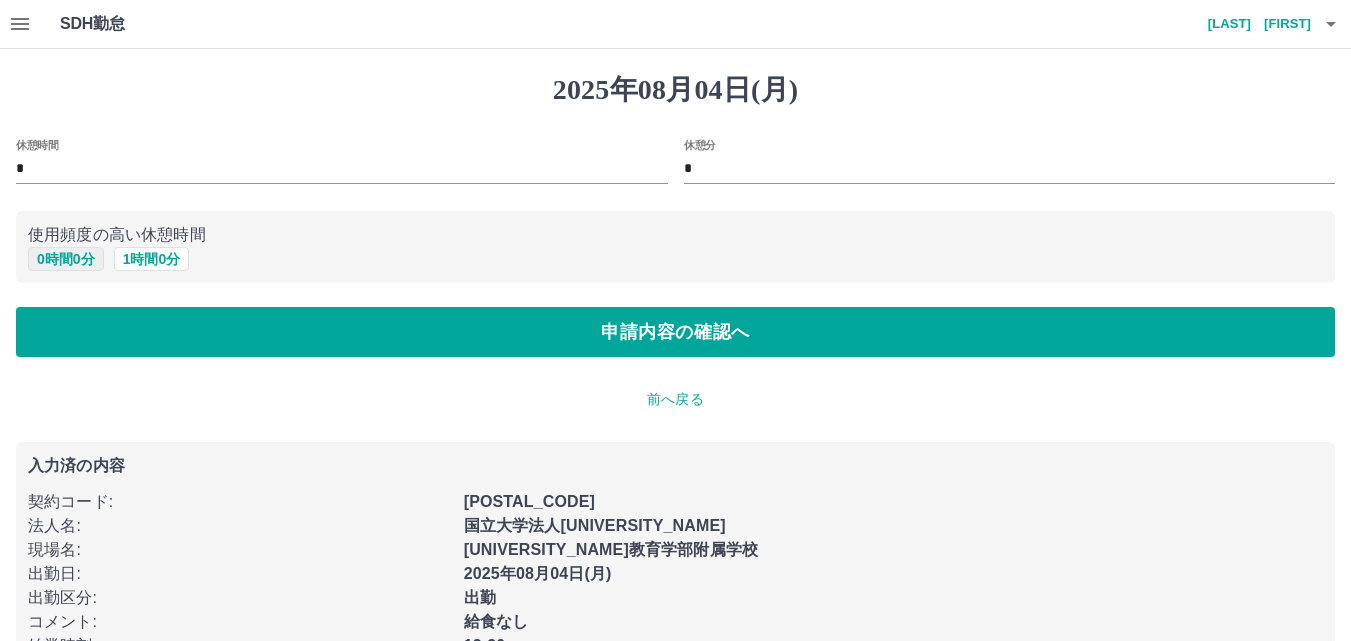 click on "0 時間 0 分" at bounding box center (66, 259) 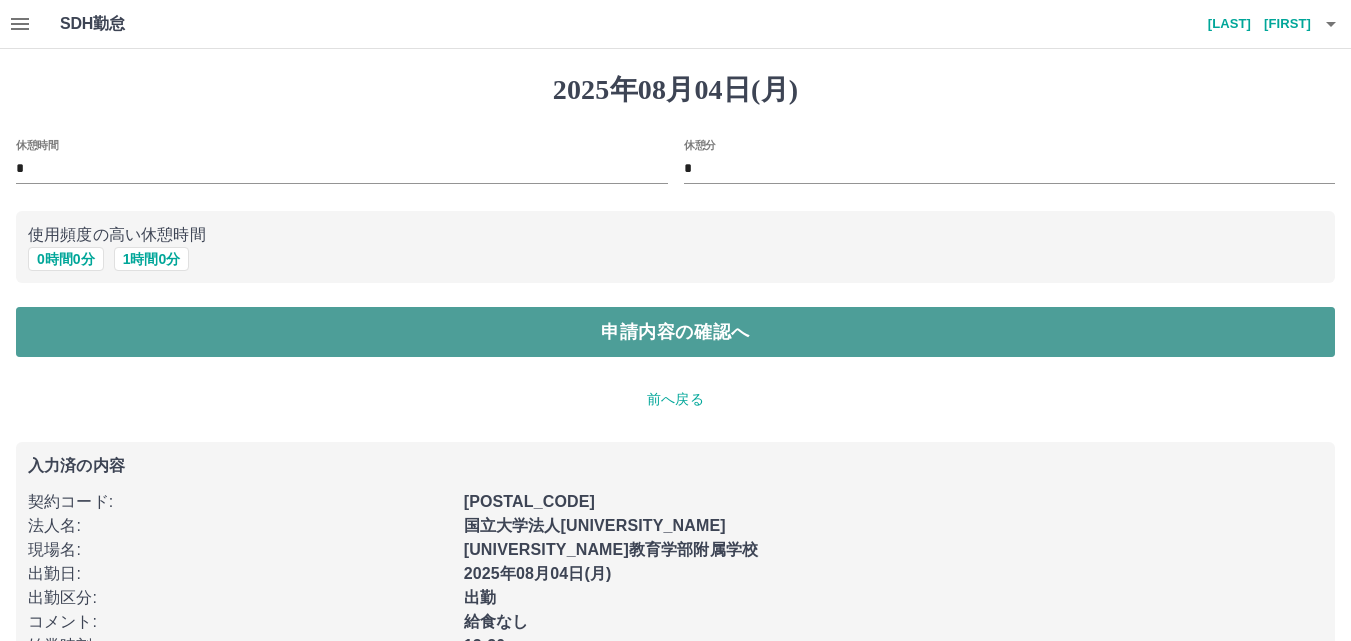 click on "申請内容の確認へ" at bounding box center (675, 332) 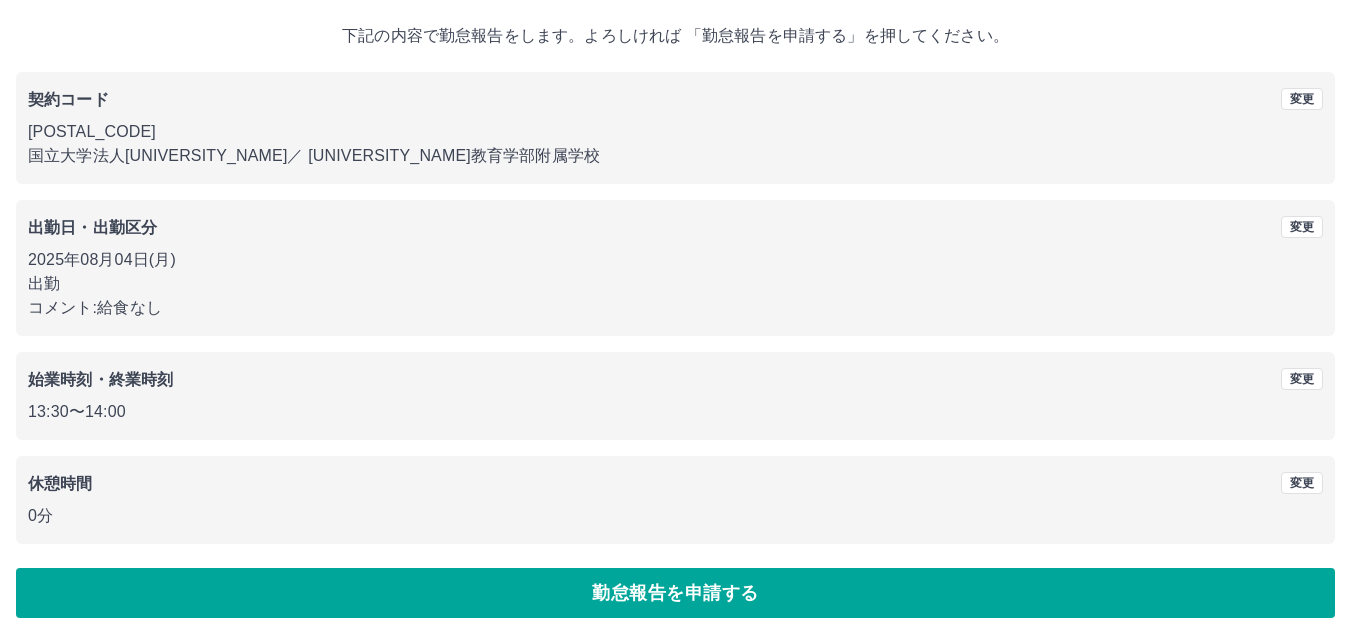 scroll, scrollTop: 108, scrollLeft: 0, axis: vertical 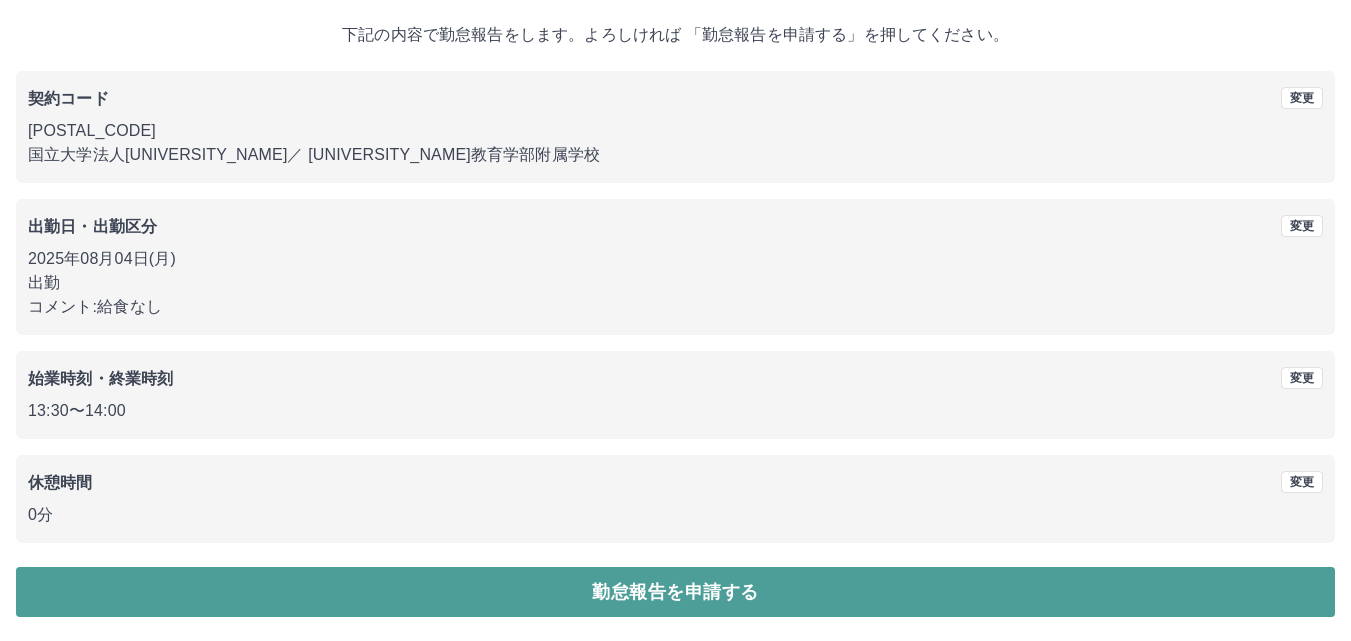 click on "勤怠報告を申請する" at bounding box center [675, 592] 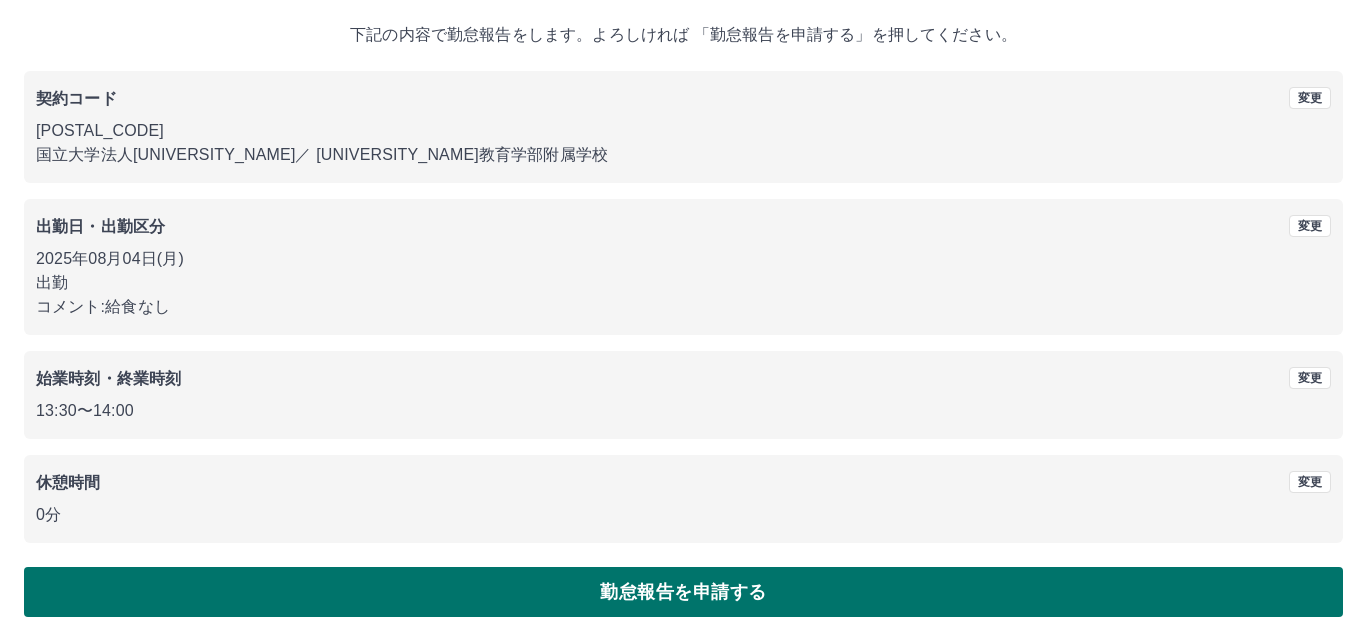 scroll, scrollTop: 0, scrollLeft: 0, axis: both 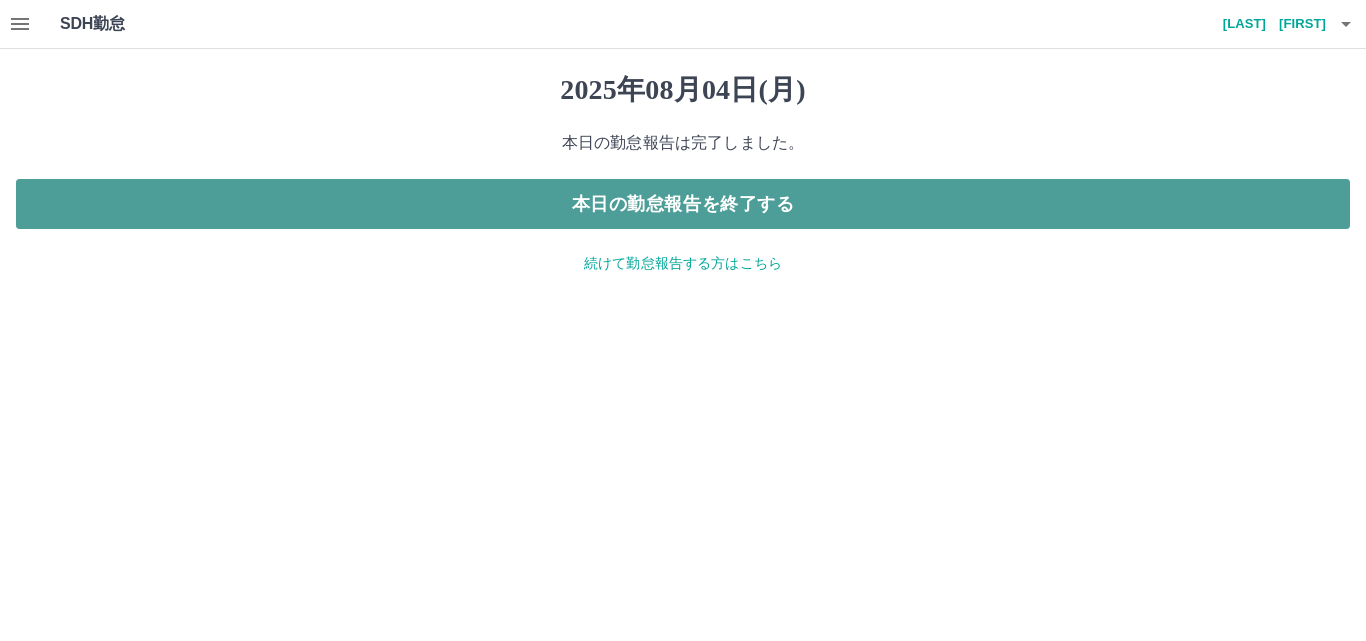 click on "本日の勤怠報告を終了する" at bounding box center (683, 204) 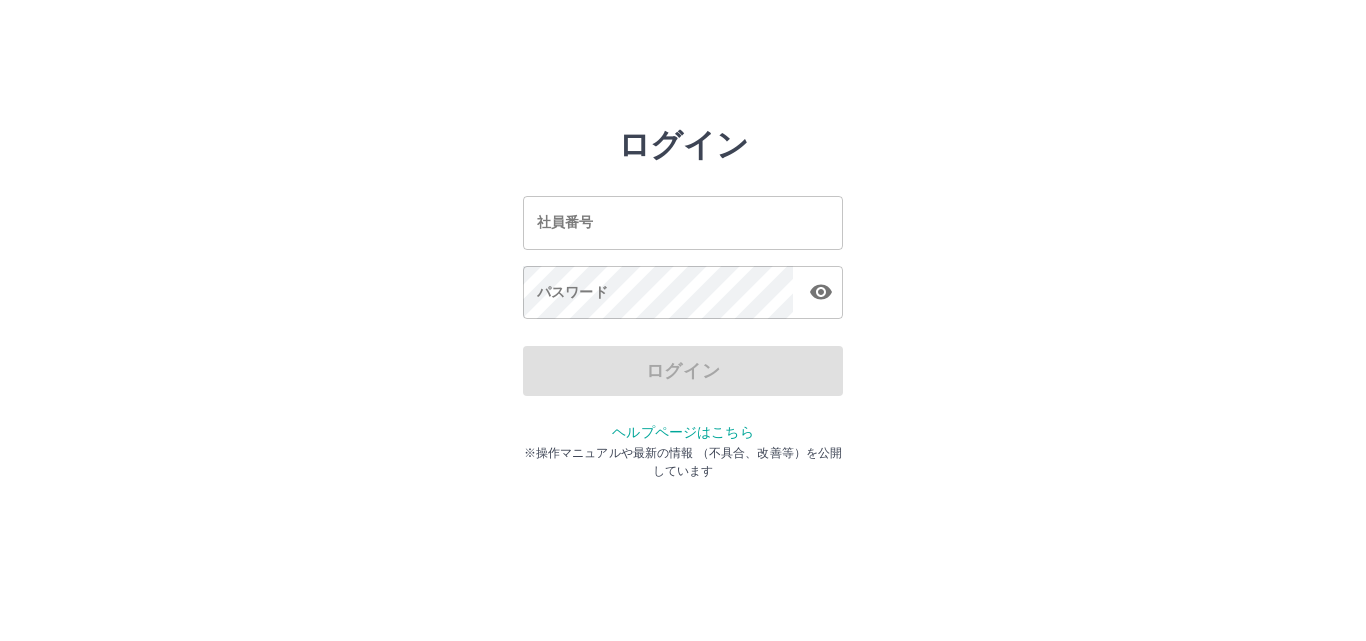 scroll, scrollTop: 0, scrollLeft: 0, axis: both 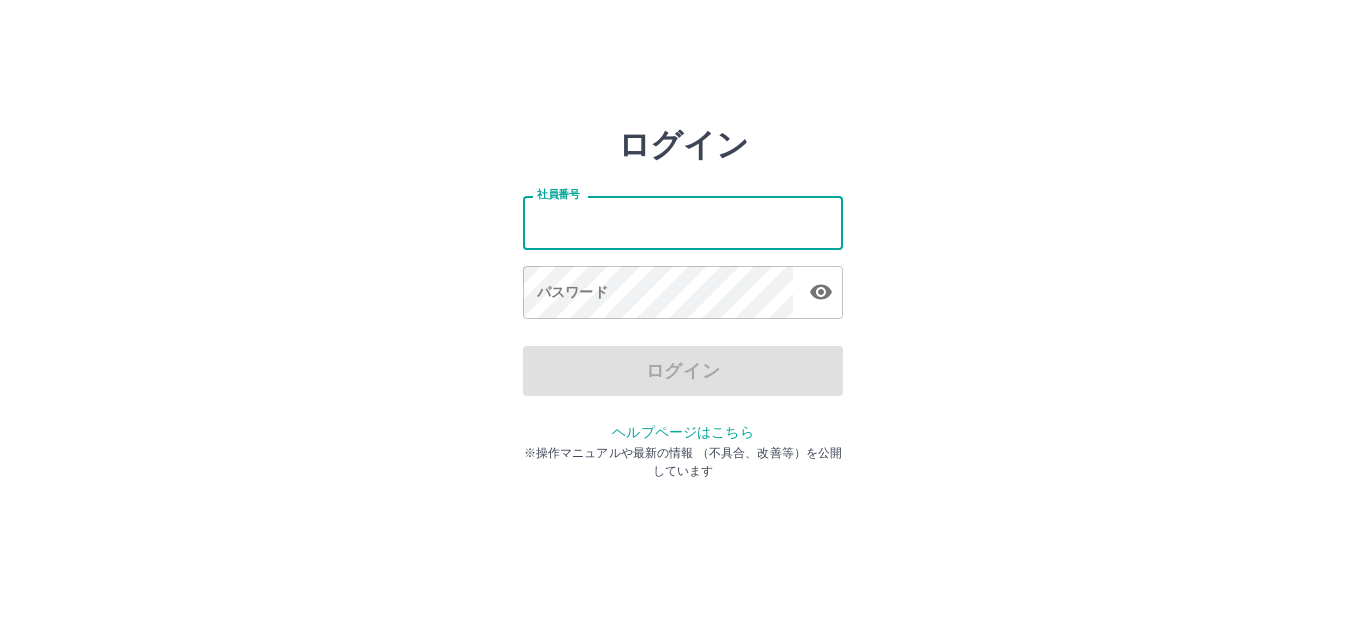 click on "社員番号" at bounding box center [683, 222] 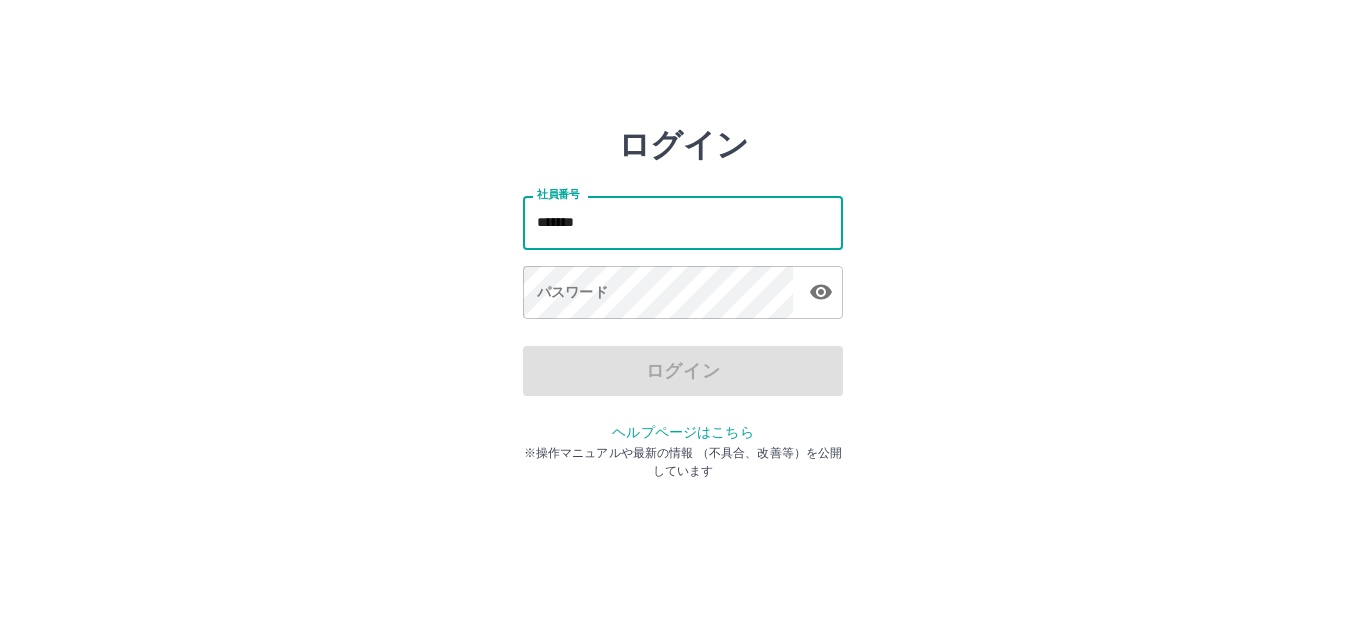 type on "*******" 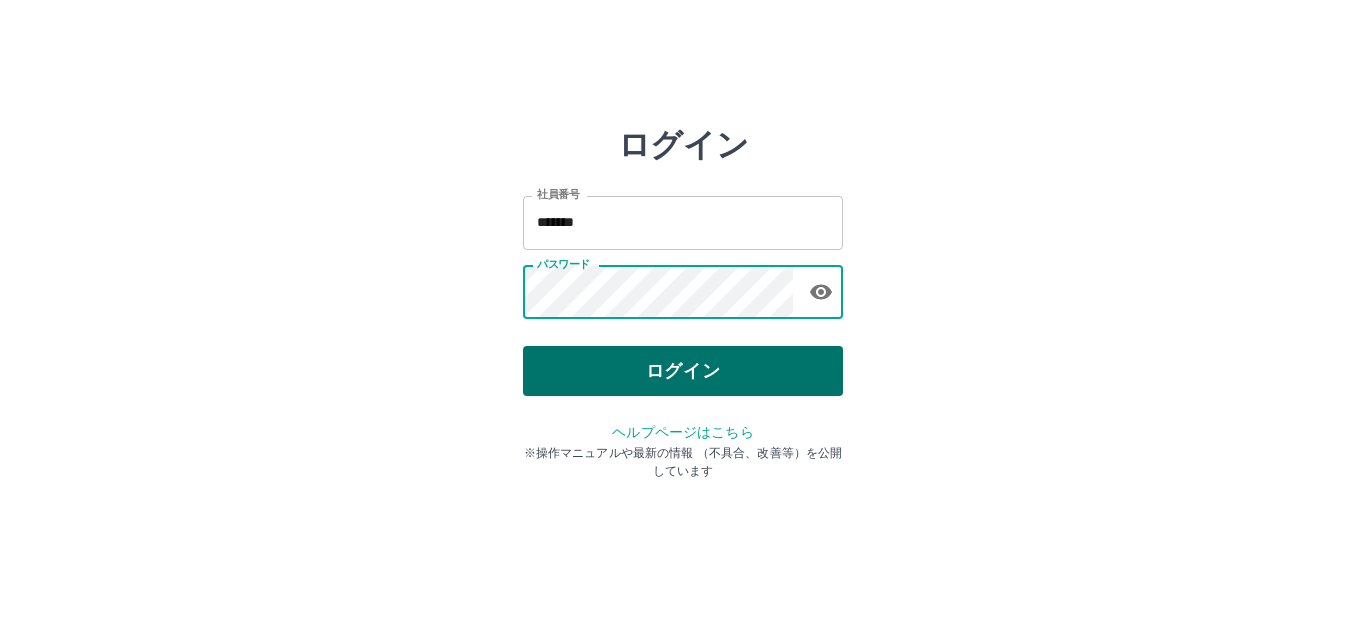 click on "ログイン" at bounding box center (683, 371) 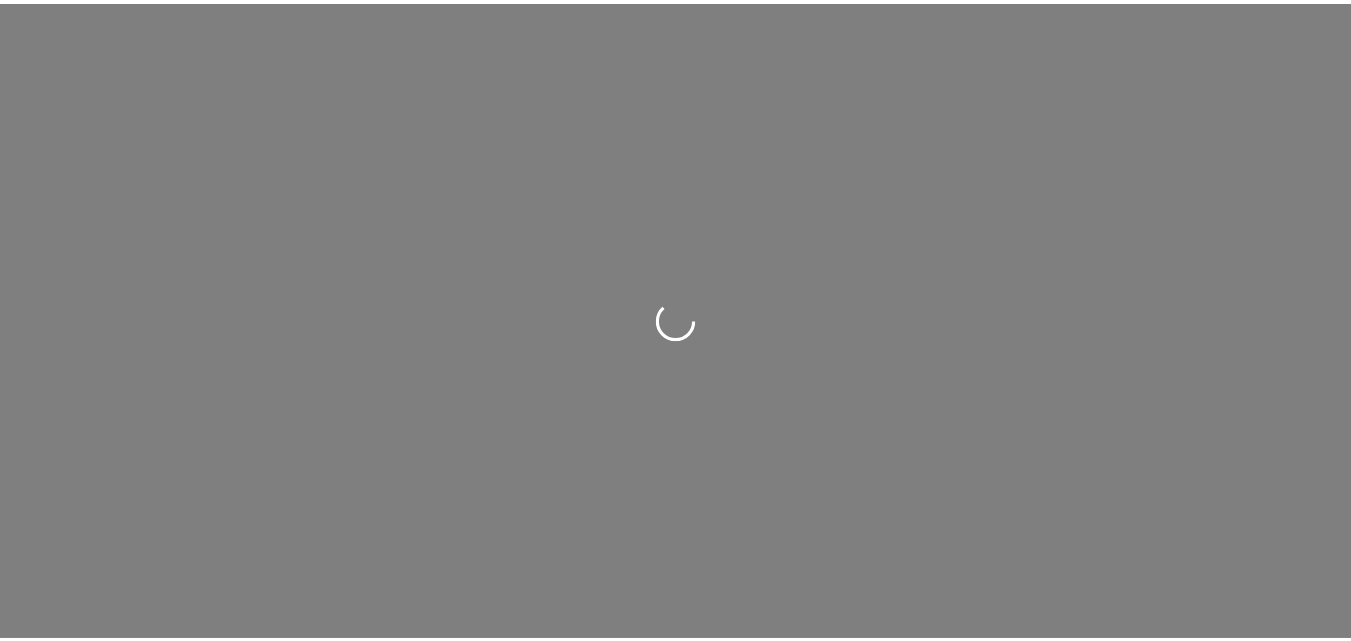 scroll, scrollTop: 0, scrollLeft: 0, axis: both 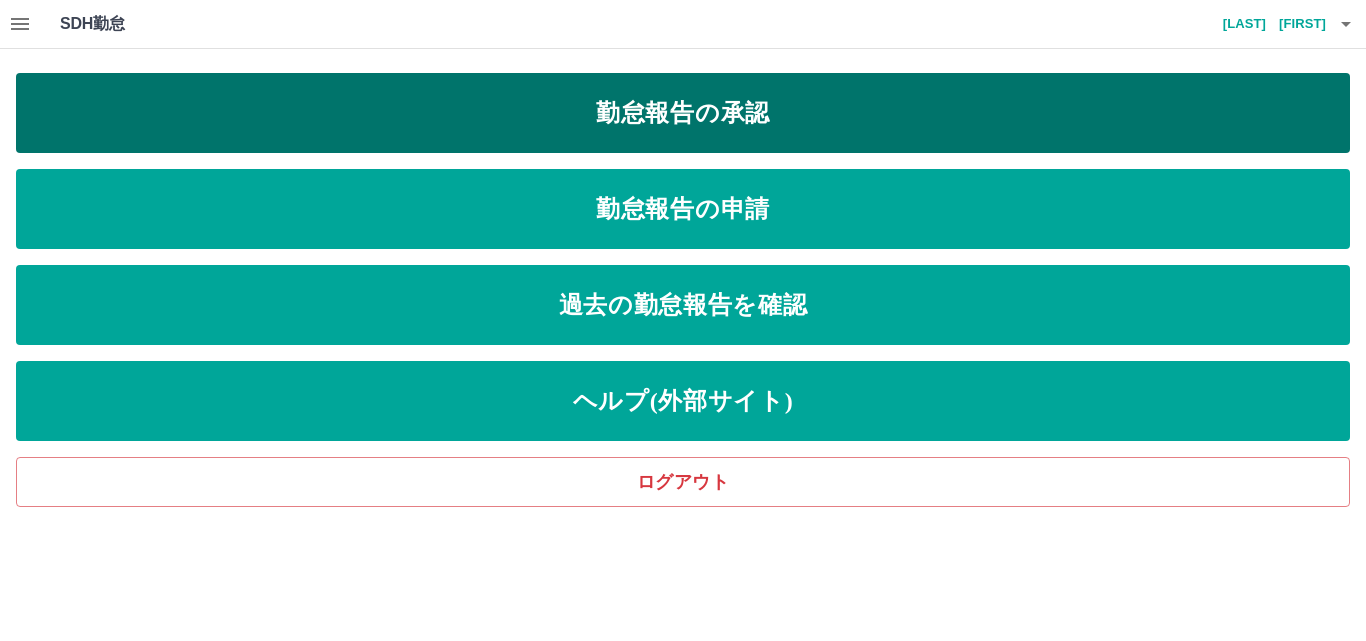 click on "勤怠報告の承認" at bounding box center [683, 113] 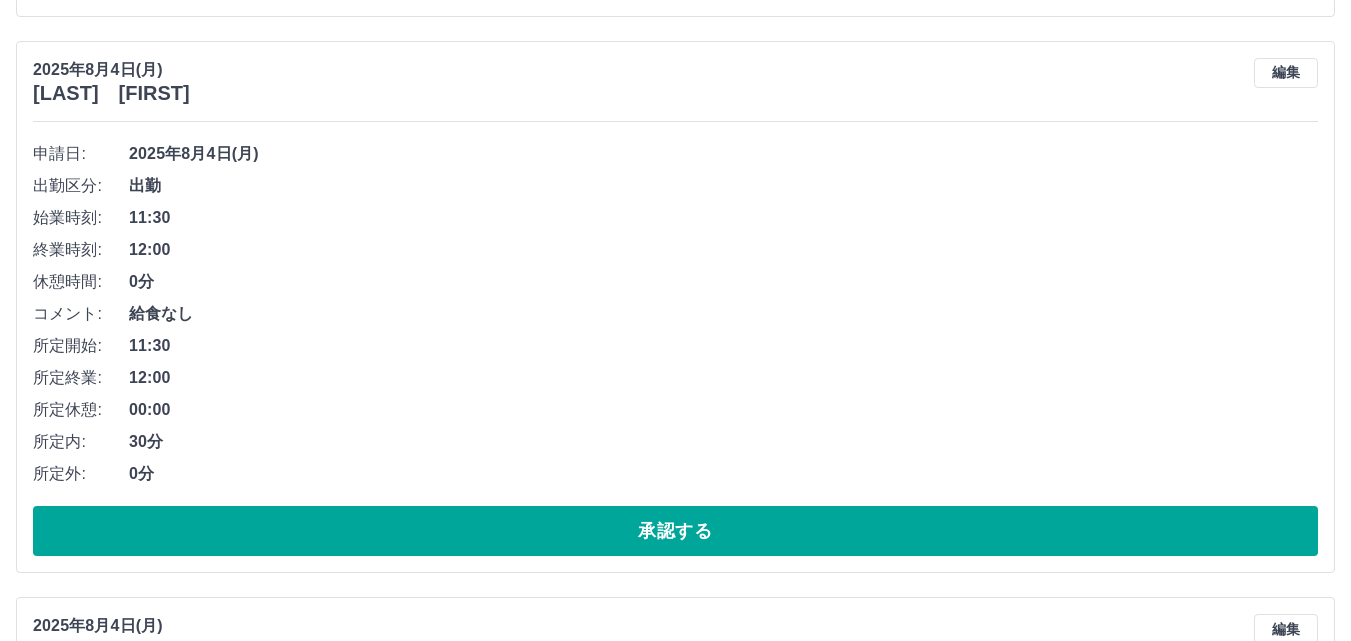 scroll, scrollTop: 1900, scrollLeft: 0, axis: vertical 